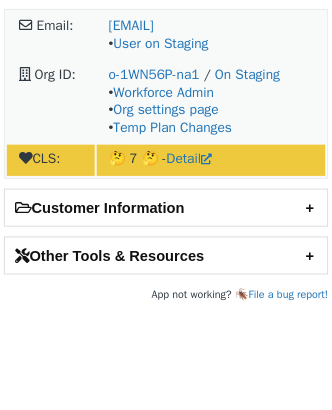 scroll, scrollTop: 0, scrollLeft: 0, axis: both 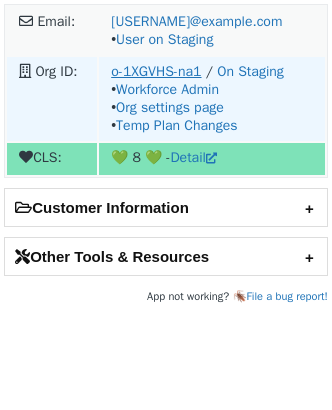 click on "o-1XGVHS-na1" at bounding box center (156, 71) 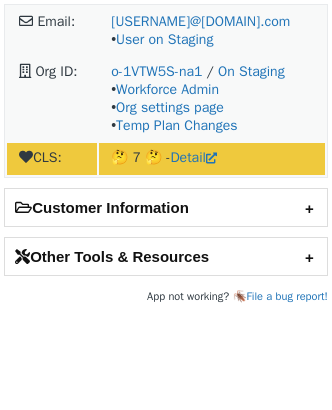 scroll, scrollTop: 0, scrollLeft: 0, axis: both 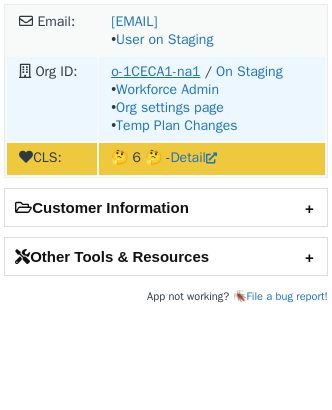 click on "o-1CECA1-na1" at bounding box center [155, 71] 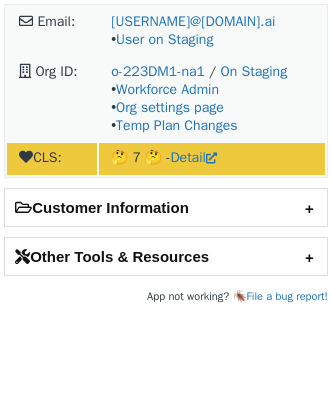 scroll, scrollTop: 0, scrollLeft: 0, axis: both 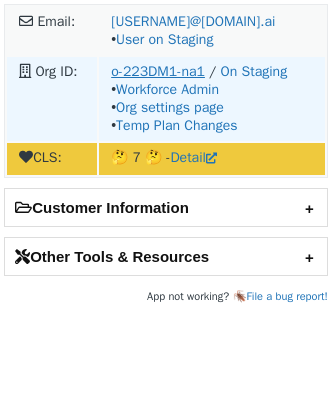 click on "o-223DM1-na1" at bounding box center [158, 71] 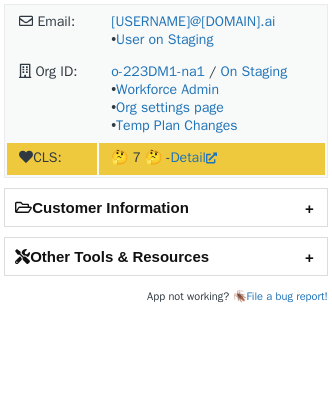 scroll, scrollTop: 0, scrollLeft: 0, axis: both 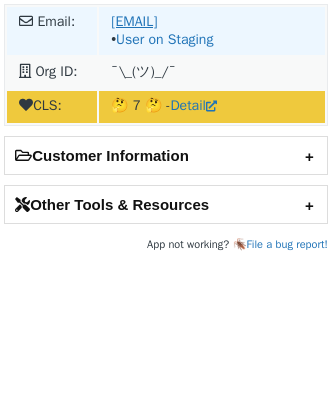 click on "tish.torres@batesville.com" at bounding box center [134, 21] 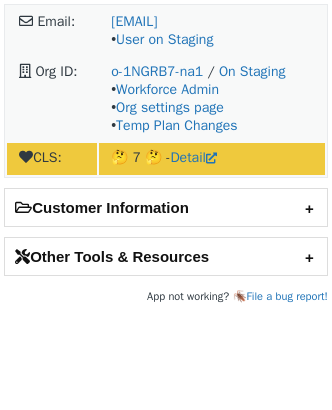 scroll, scrollTop: 0, scrollLeft: 0, axis: both 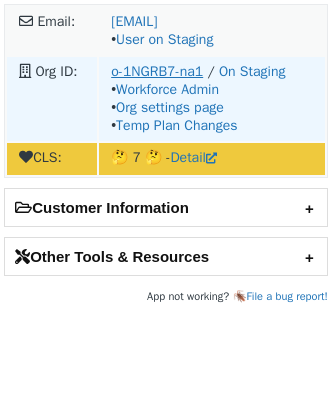 click on "o-1NGRB7-na1" at bounding box center (157, 71) 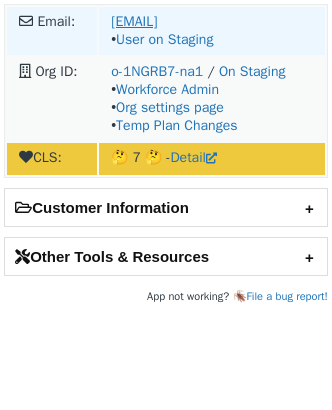 click on "tish.torres@batesville.com" at bounding box center (134, 21) 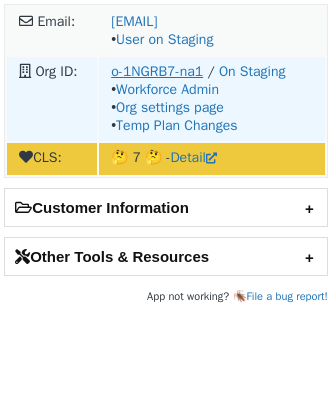 click on "o-1NGRB7-na1" at bounding box center (157, 71) 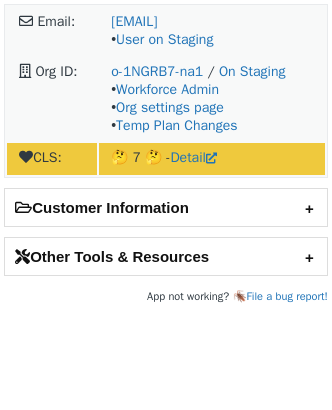scroll, scrollTop: 0, scrollLeft: 0, axis: both 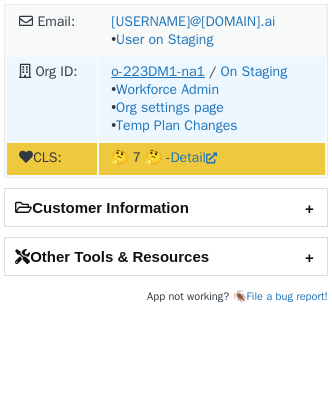 click on "o-223DM1-na1" at bounding box center [158, 71] 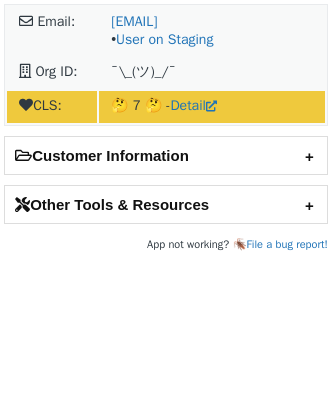 scroll, scrollTop: 0, scrollLeft: 0, axis: both 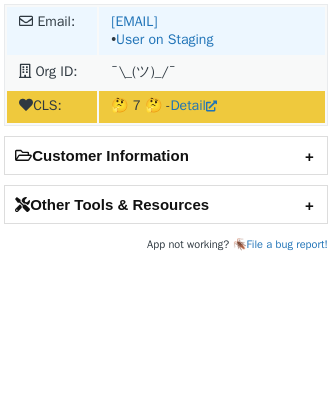 click on "[EMAIL] •  User on Staging" at bounding box center [212, 31] 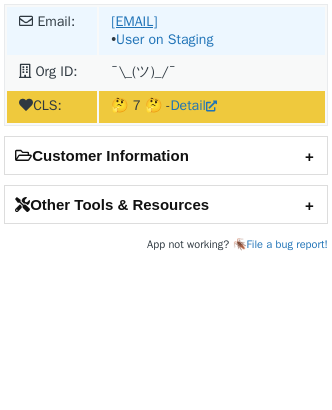 click on "[EMAIL]" at bounding box center [134, 21] 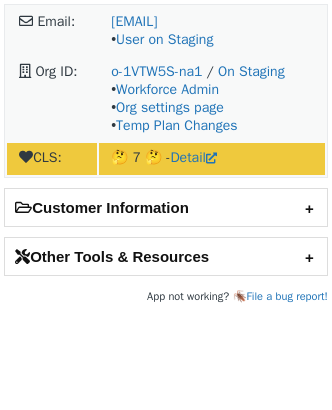 scroll, scrollTop: 0, scrollLeft: 0, axis: both 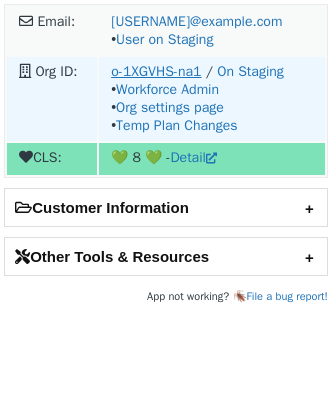 click on "o-1XGVHS-na1" at bounding box center [156, 71] 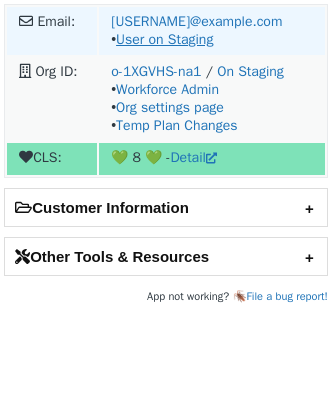 click on "User on Staging" at bounding box center [164, 39] 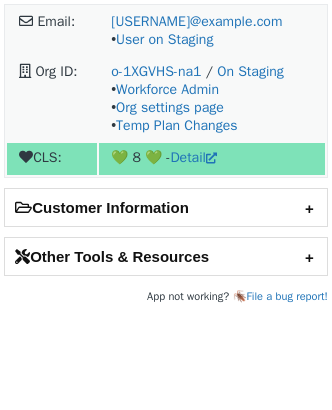 scroll, scrollTop: 0, scrollLeft: 0, axis: both 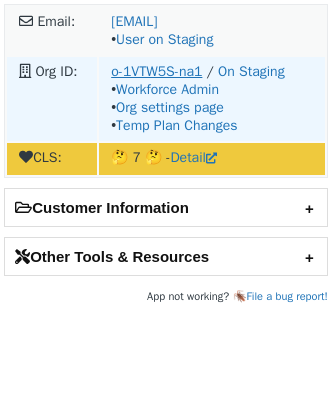 click on "o-1VTW5S-na1" at bounding box center (156, 71) 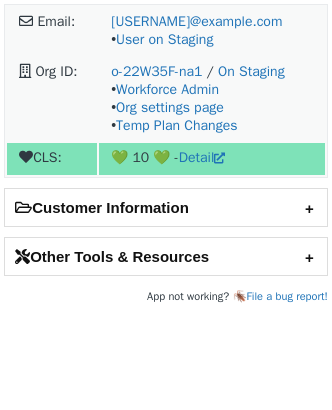 scroll, scrollTop: 0, scrollLeft: 0, axis: both 